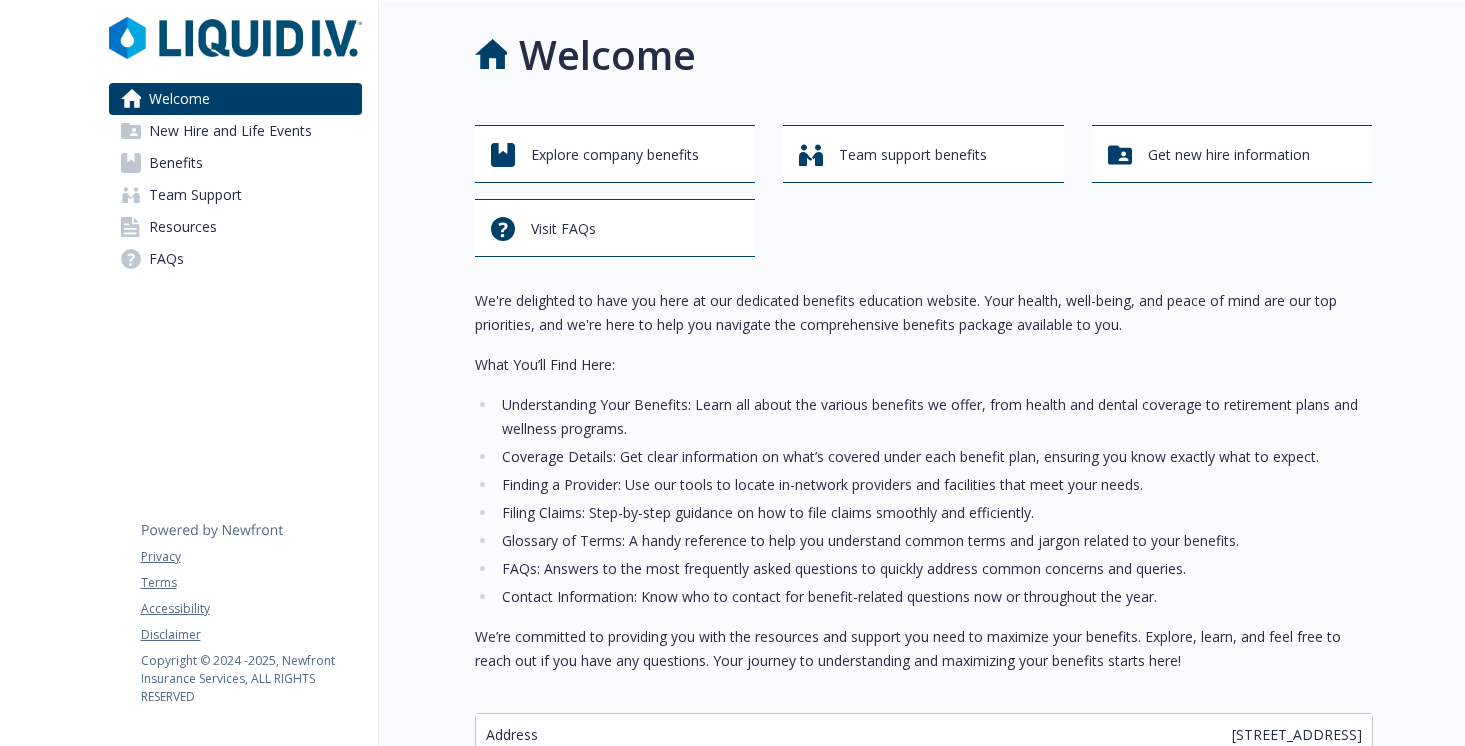 scroll, scrollTop: 0, scrollLeft: 0, axis: both 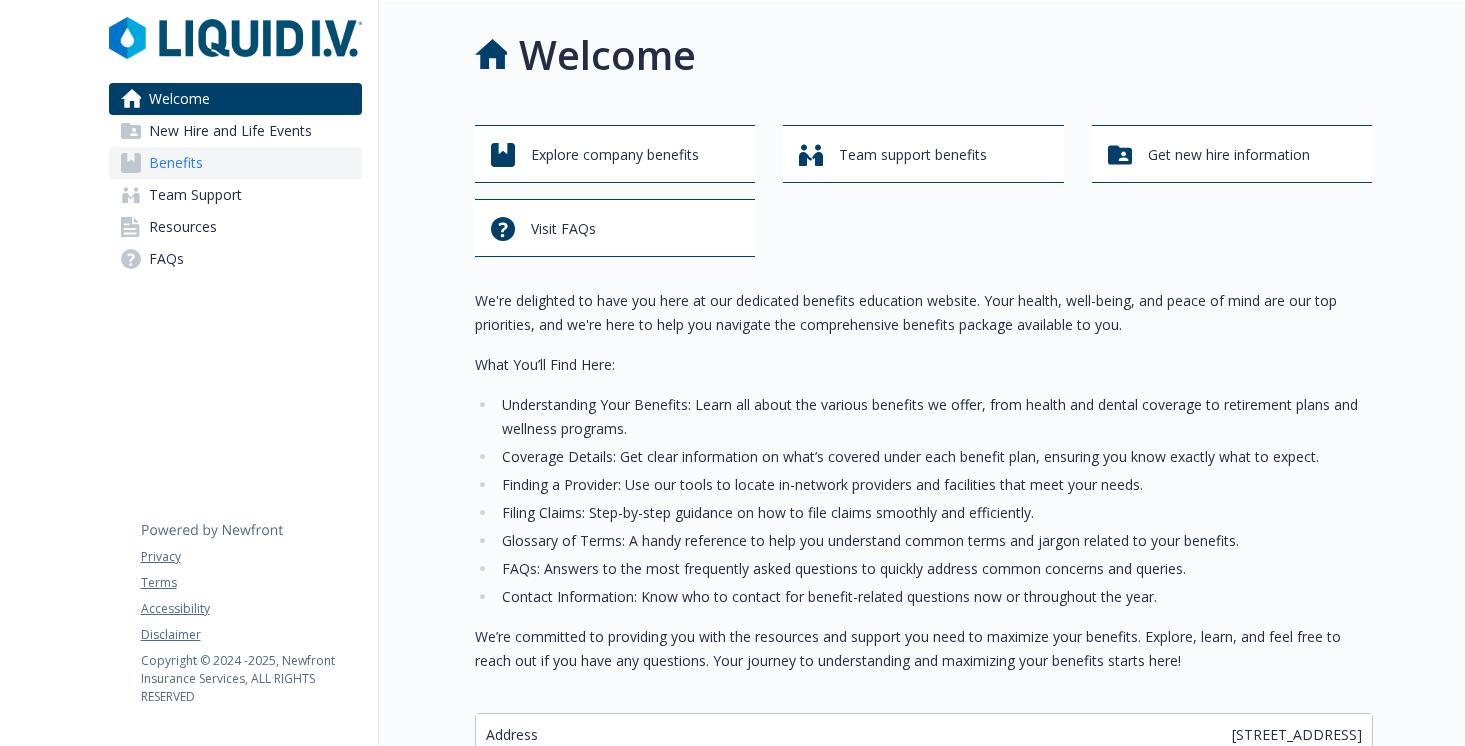 click on "Benefits" at bounding box center [235, 163] 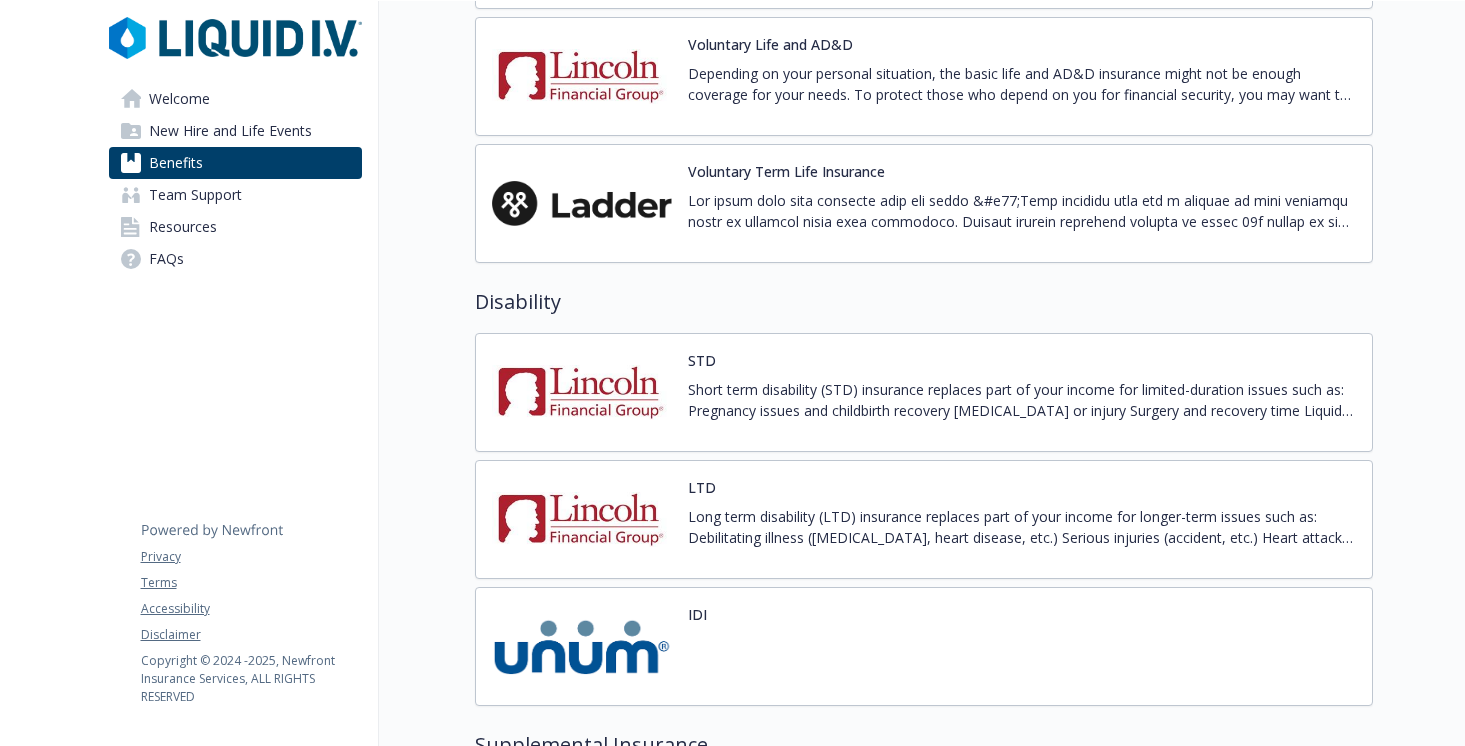scroll, scrollTop: 1535, scrollLeft: 0, axis: vertical 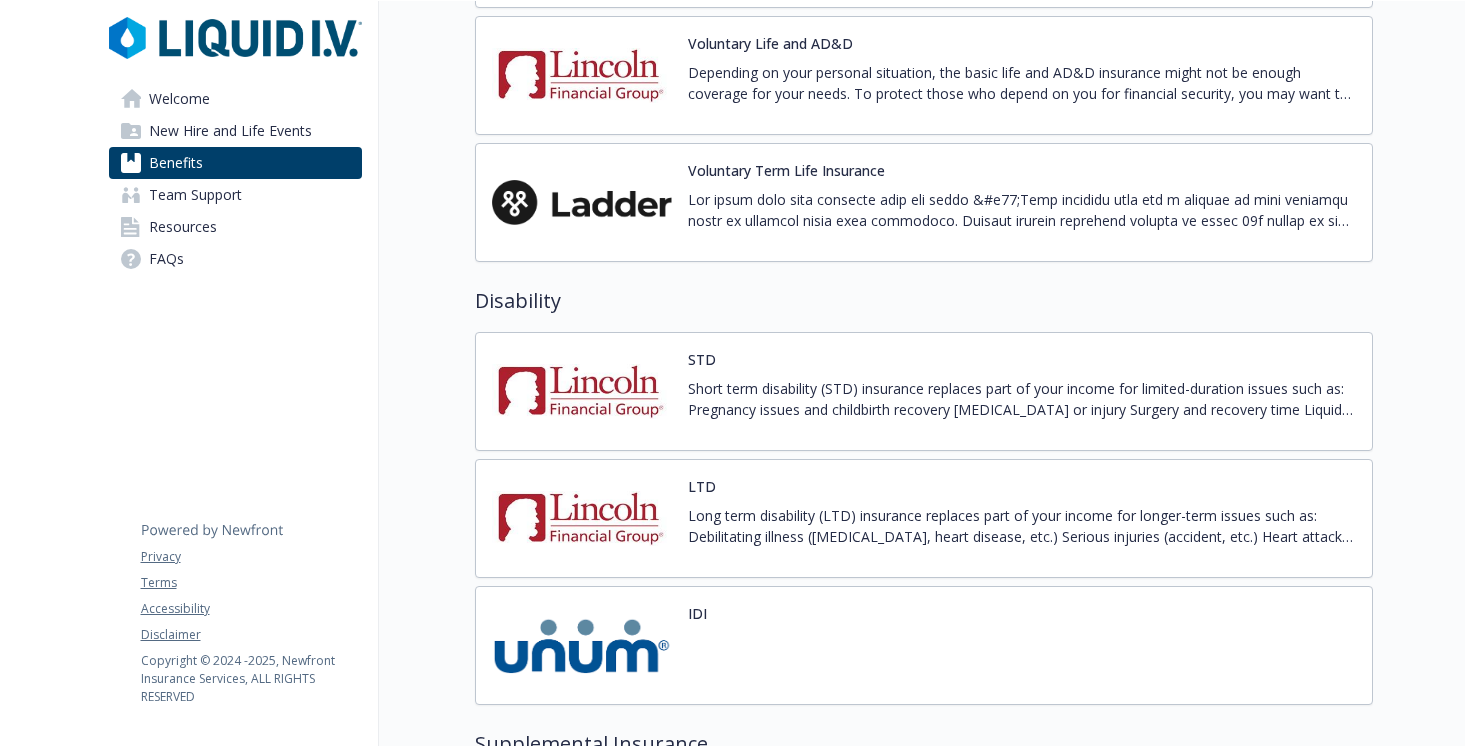 click at bounding box center [582, 391] 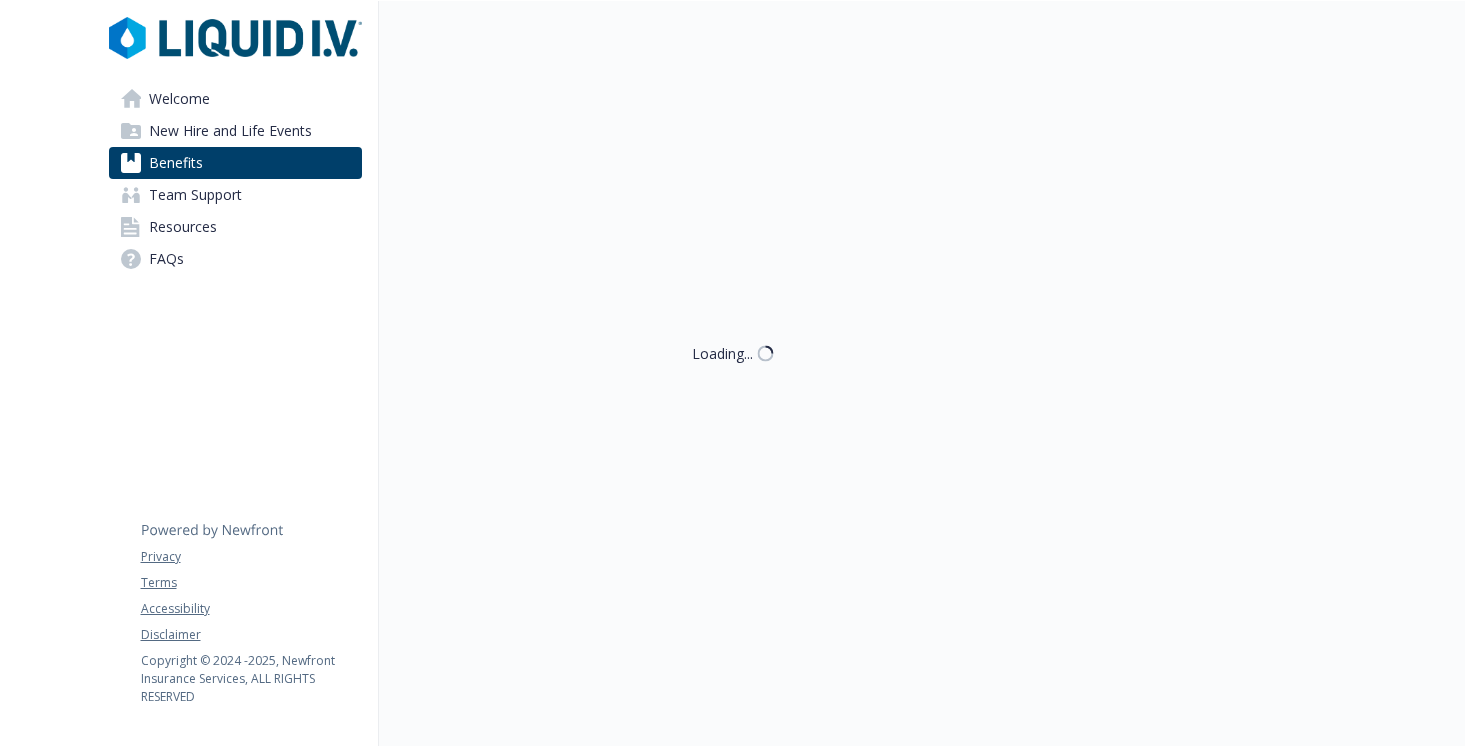 scroll, scrollTop: 1535, scrollLeft: 0, axis: vertical 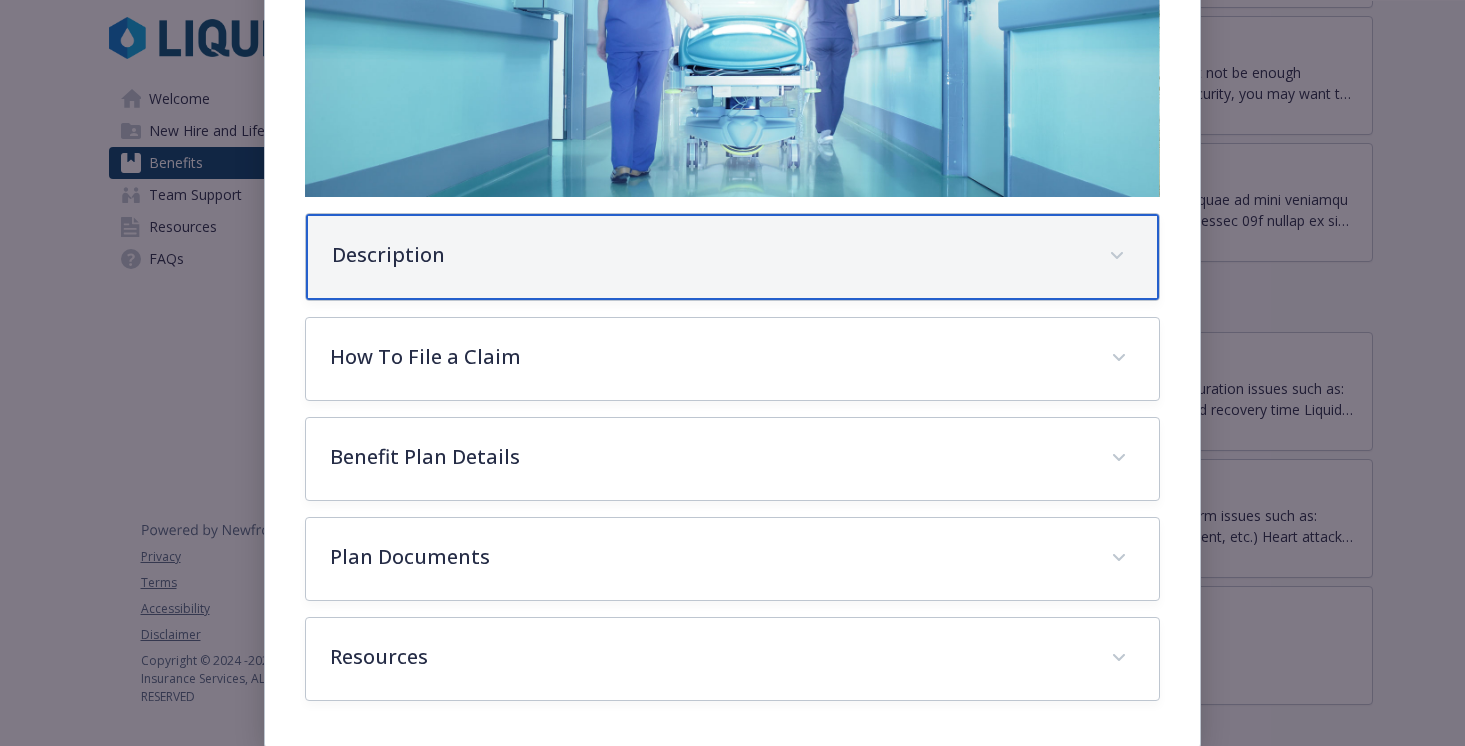 click on "Description" at bounding box center (733, 257) 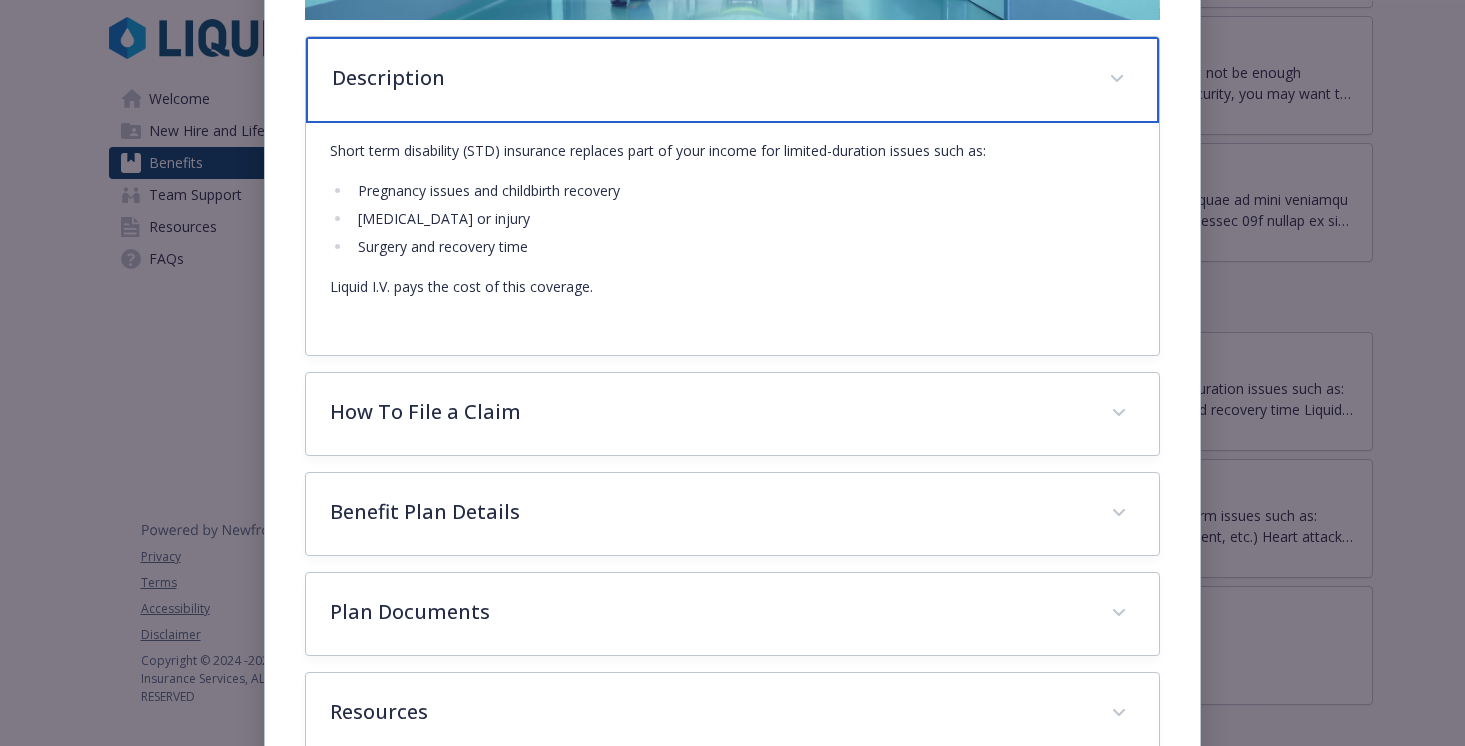 scroll, scrollTop: 585, scrollLeft: 0, axis: vertical 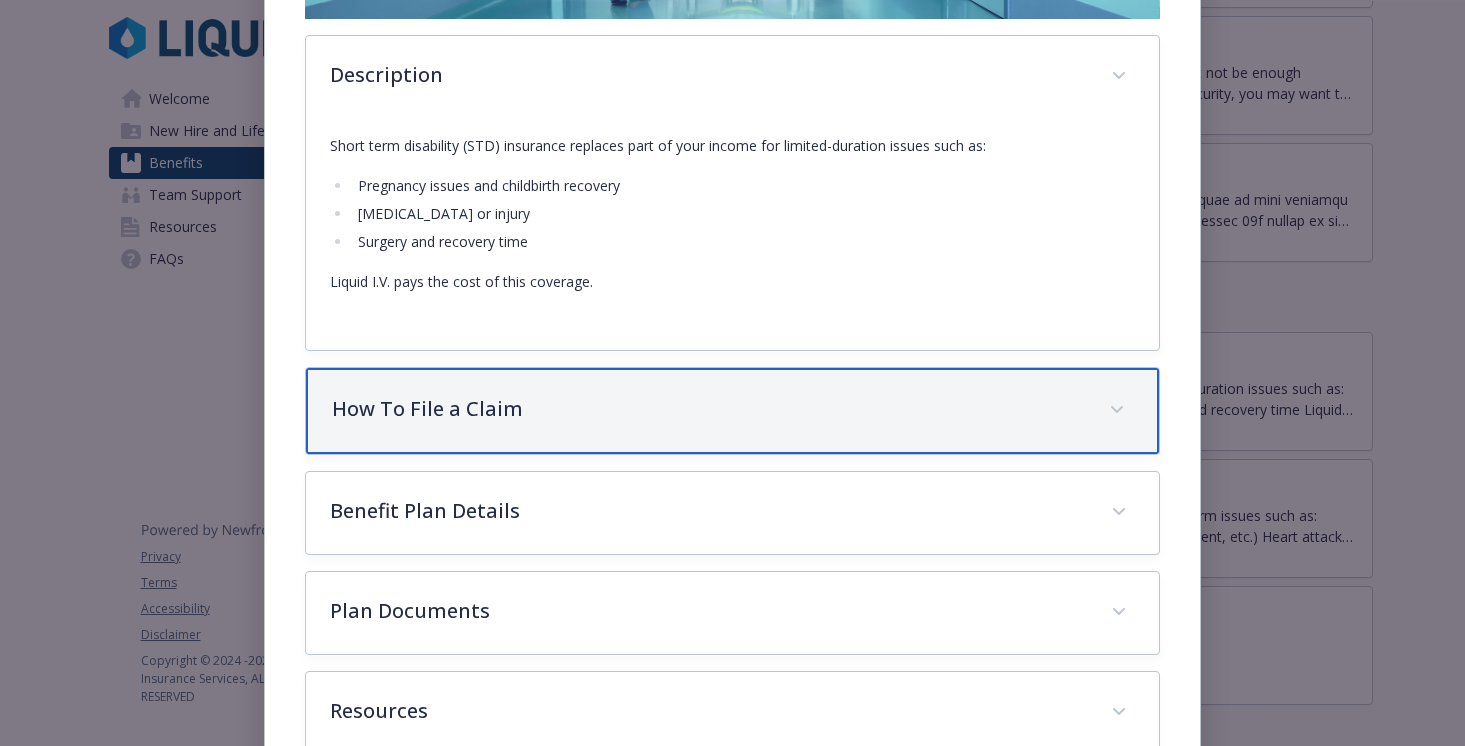 click on "How To File a Claim" at bounding box center (733, 411) 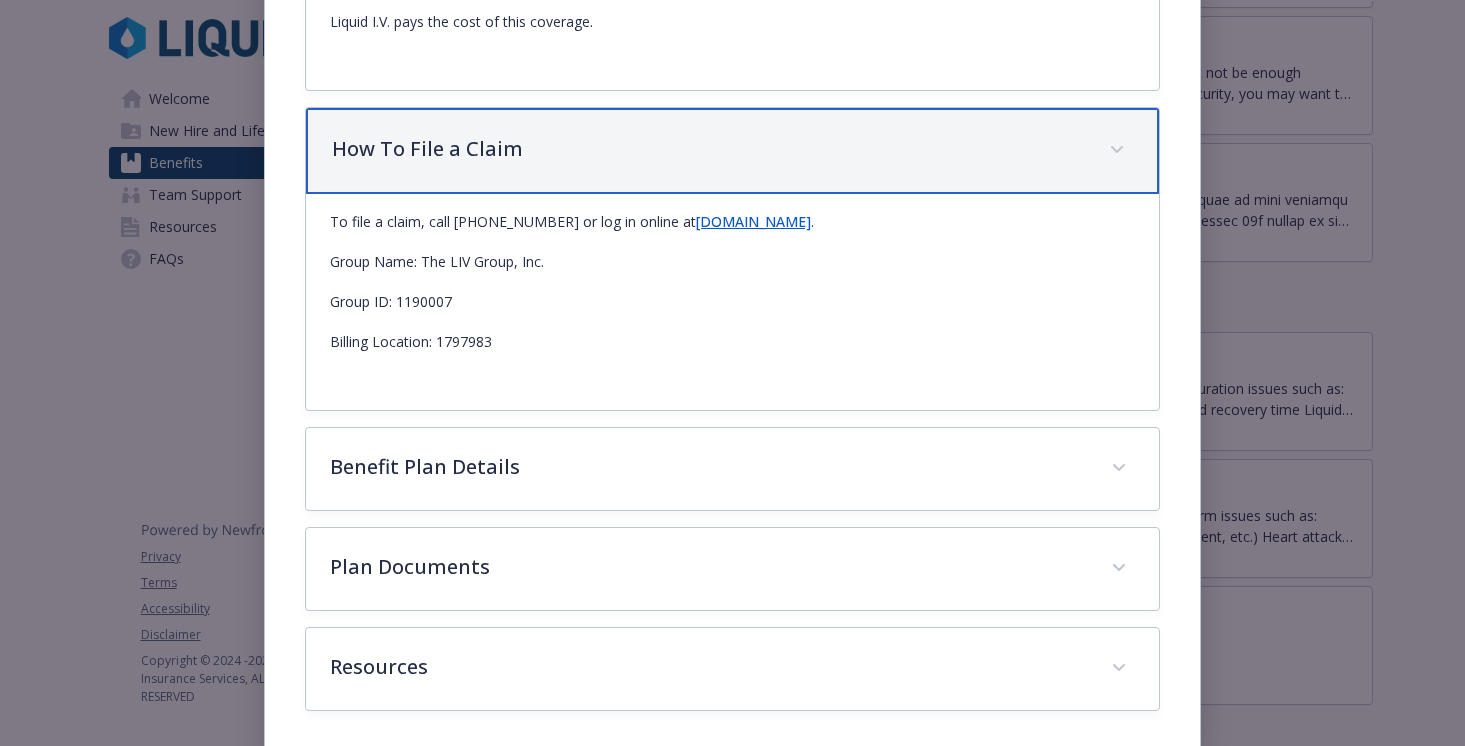 scroll, scrollTop: 859, scrollLeft: 0, axis: vertical 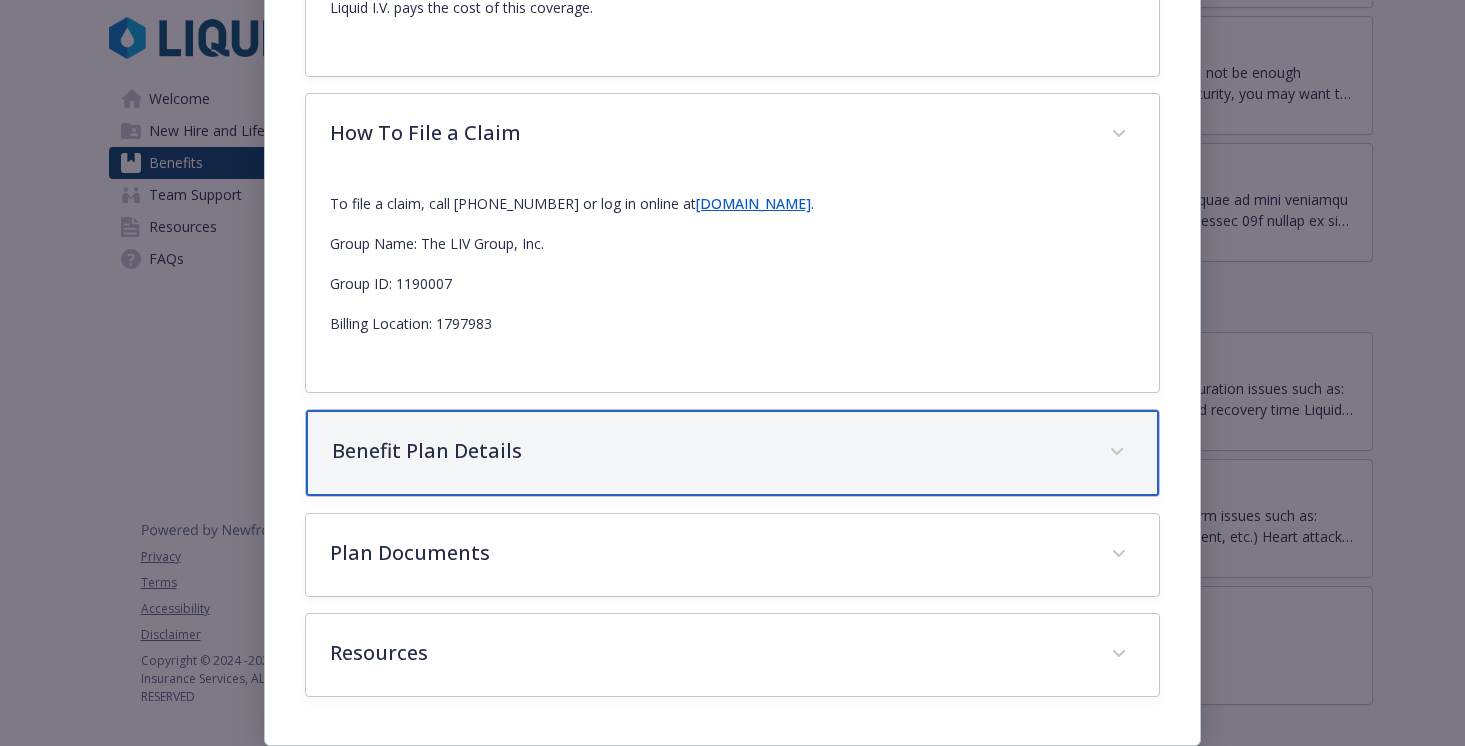 click on "Benefit Plan Details" at bounding box center [709, 451] 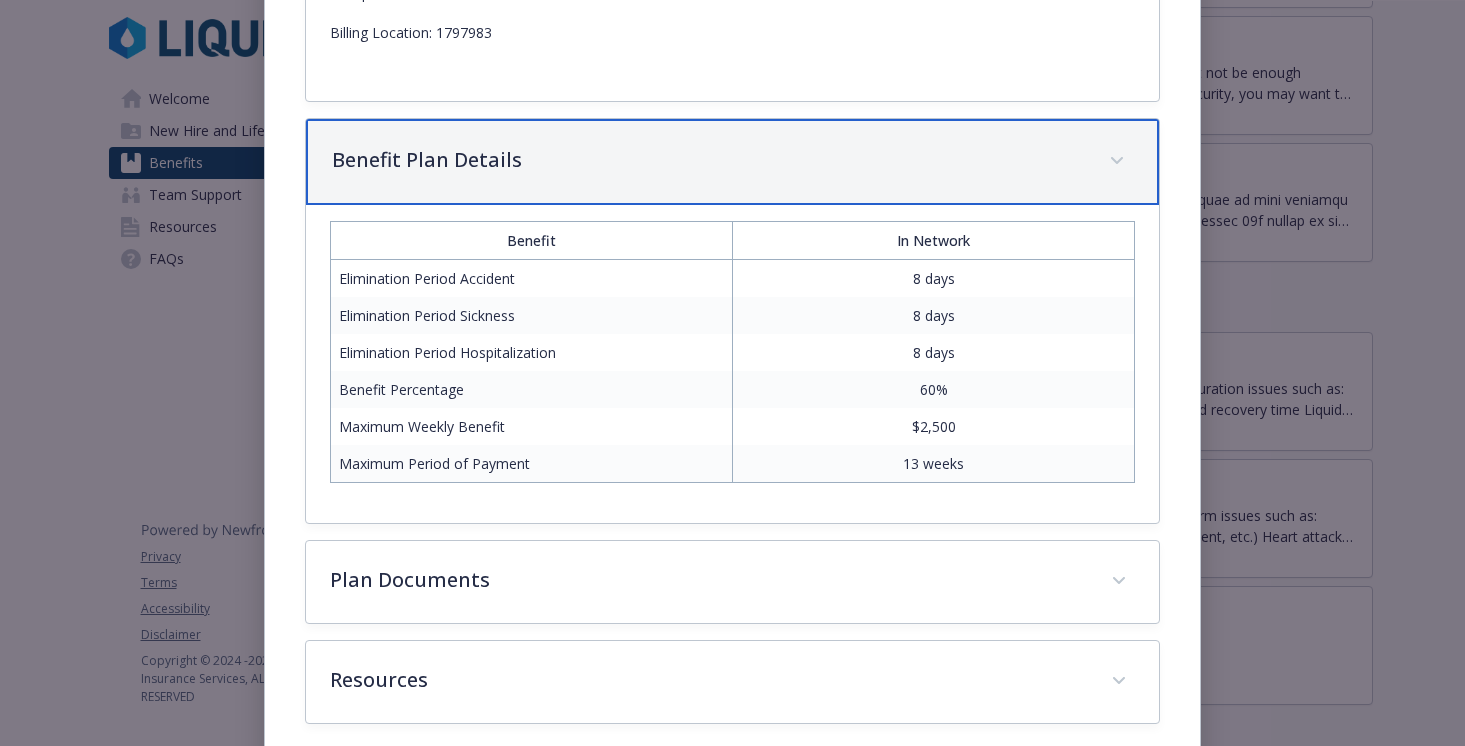 scroll, scrollTop: 1177, scrollLeft: 0, axis: vertical 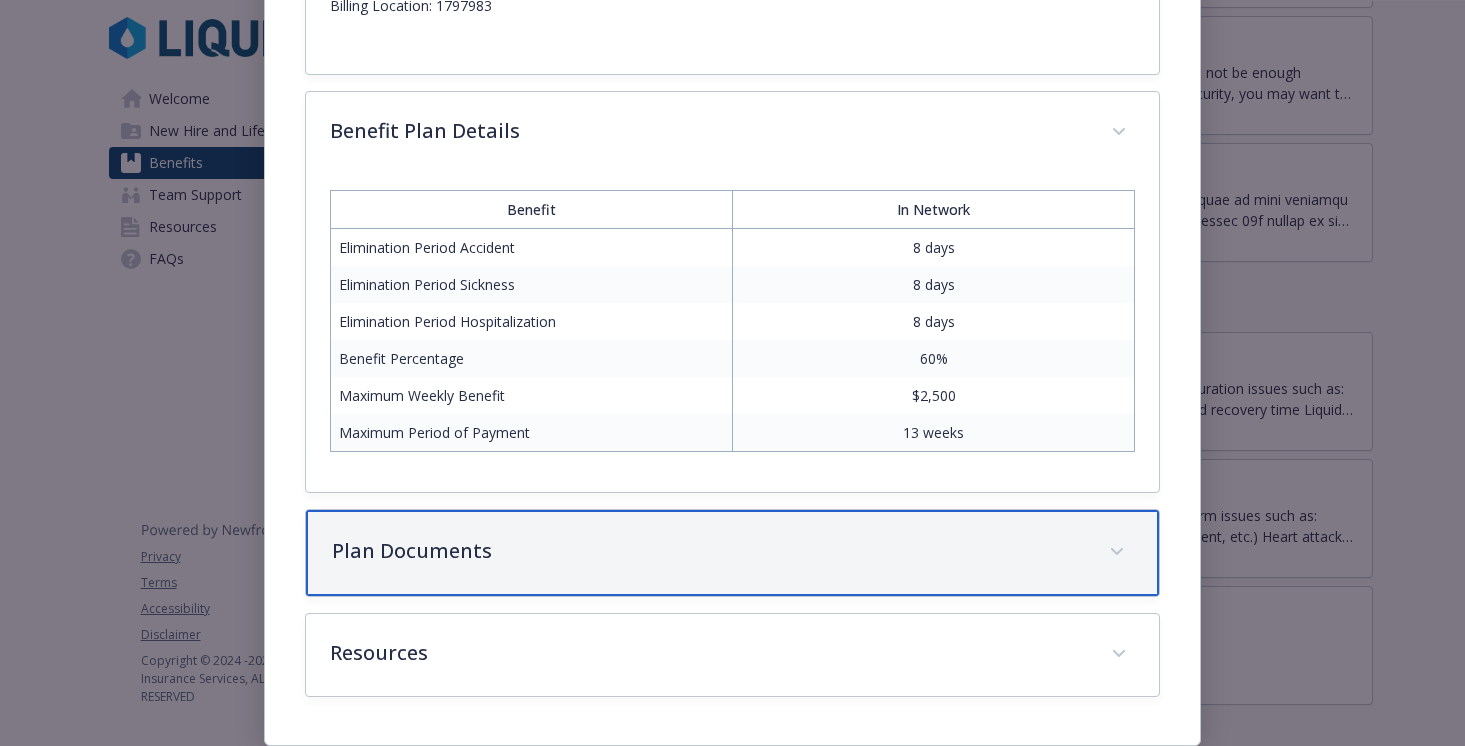 click on "Plan Documents" at bounding box center (709, 551) 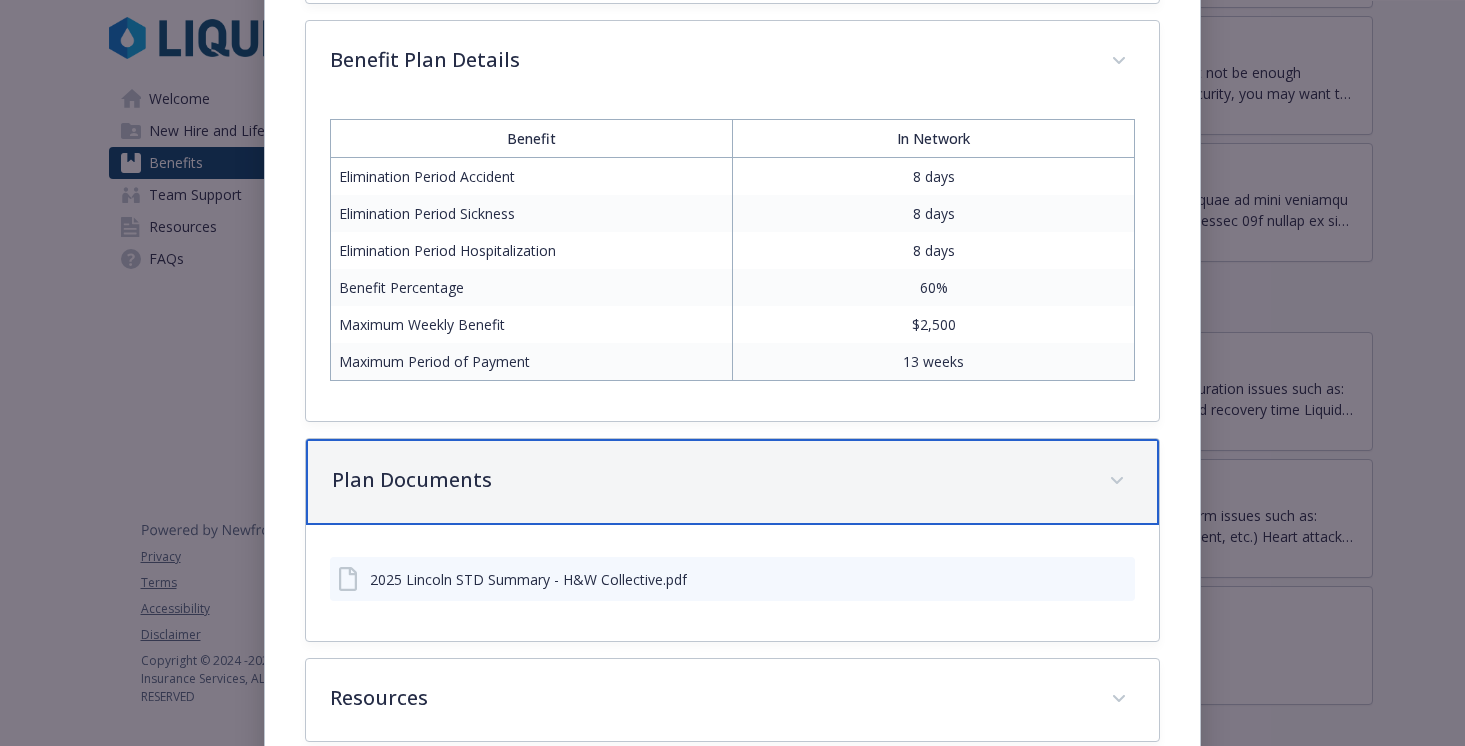 scroll, scrollTop: 1293, scrollLeft: 0, axis: vertical 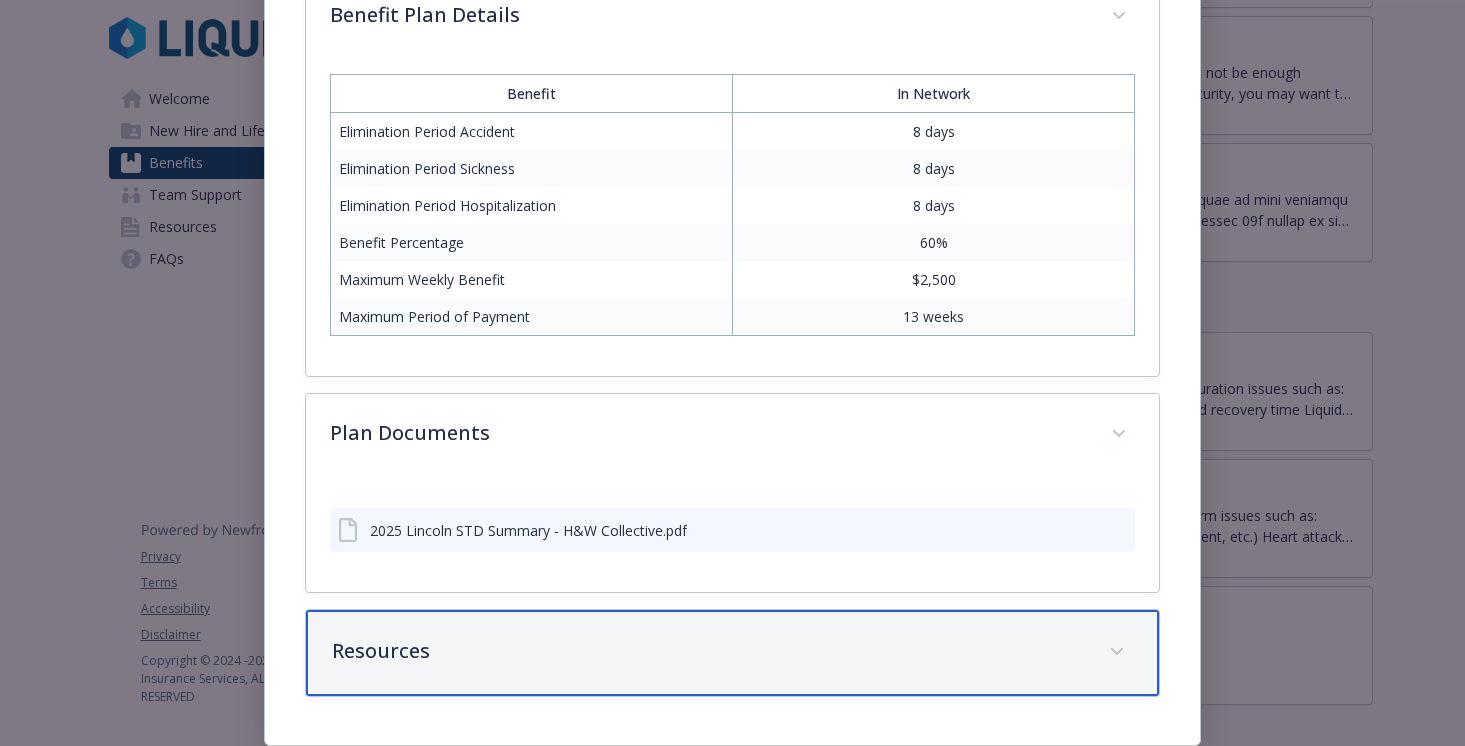 click on "Resources" at bounding box center [709, 651] 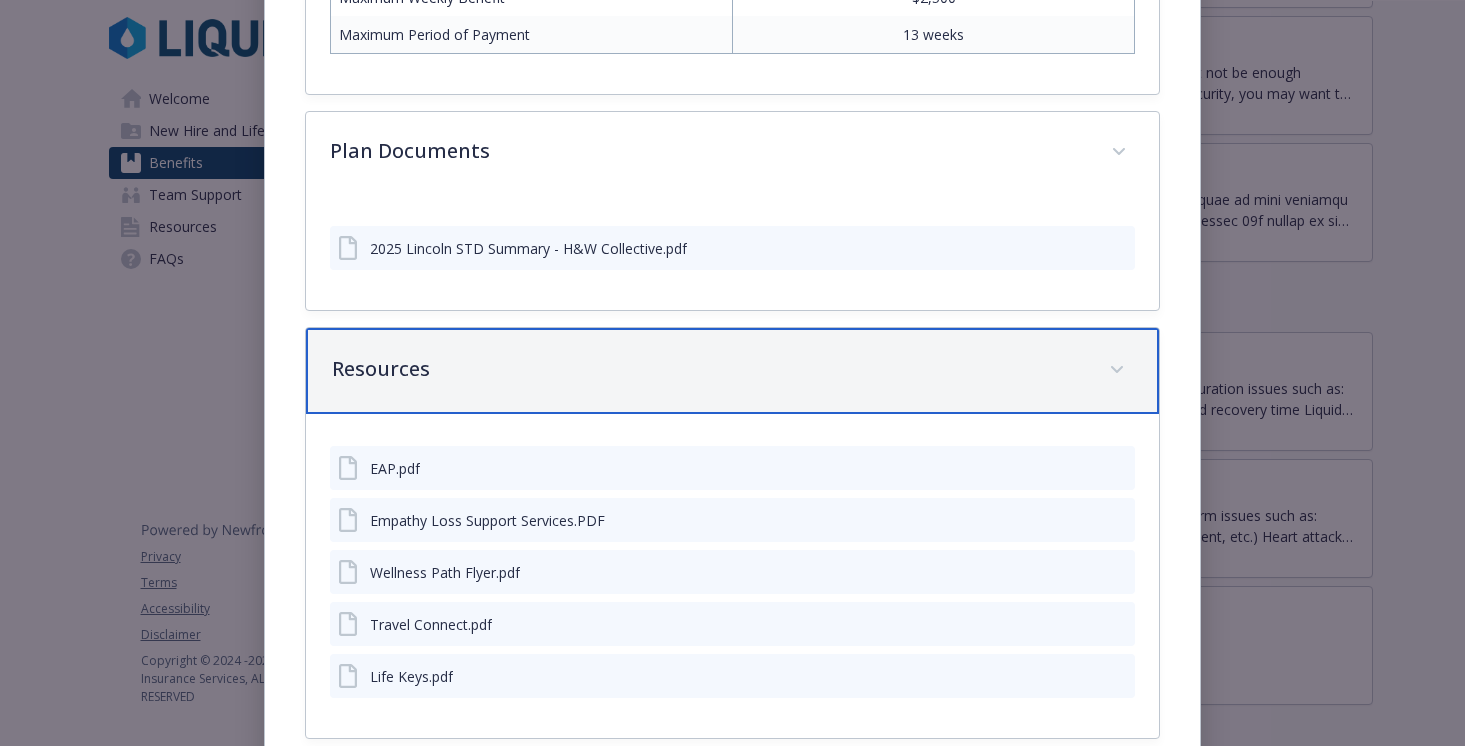 scroll, scrollTop: 1617, scrollLeft: 0, axis: vertical 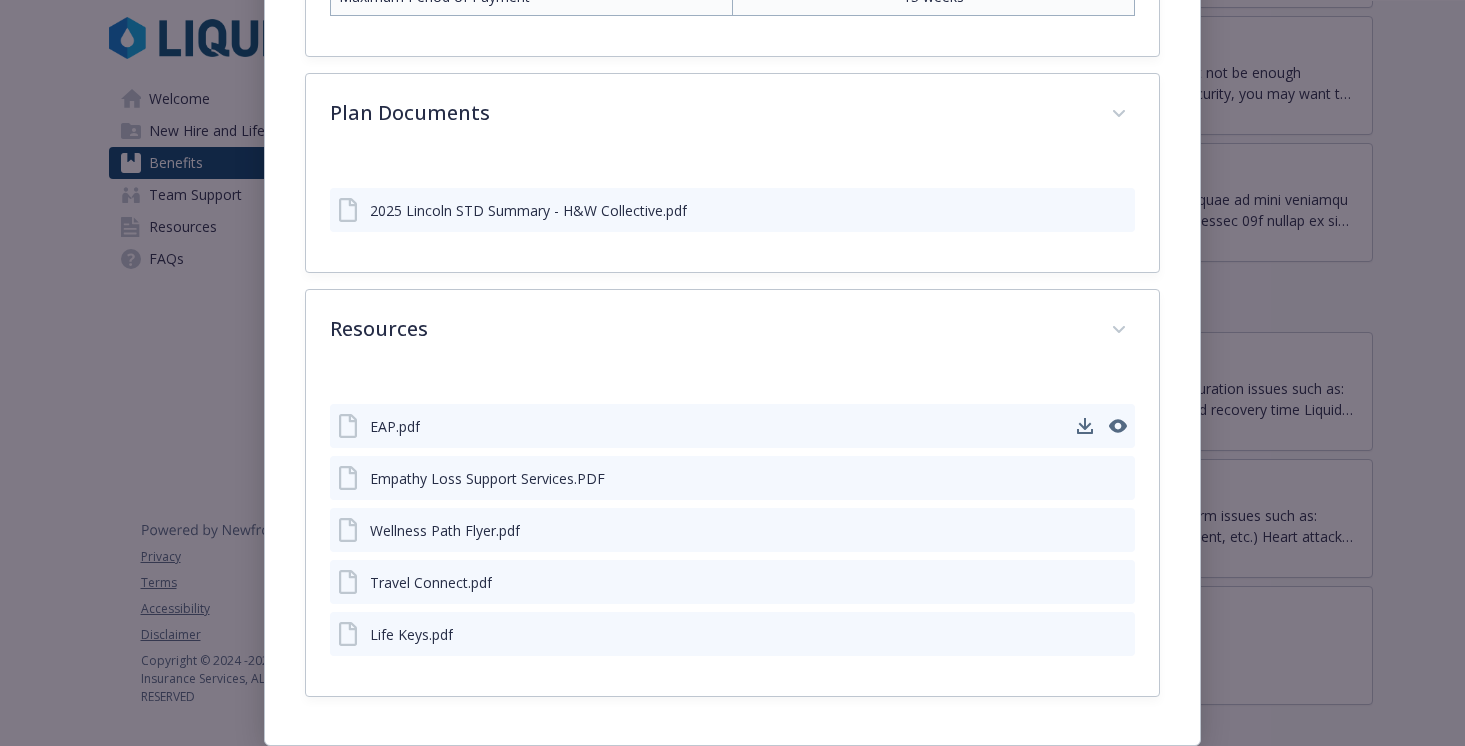 click on "EAP.pdf" at bounding box center (395, 426) 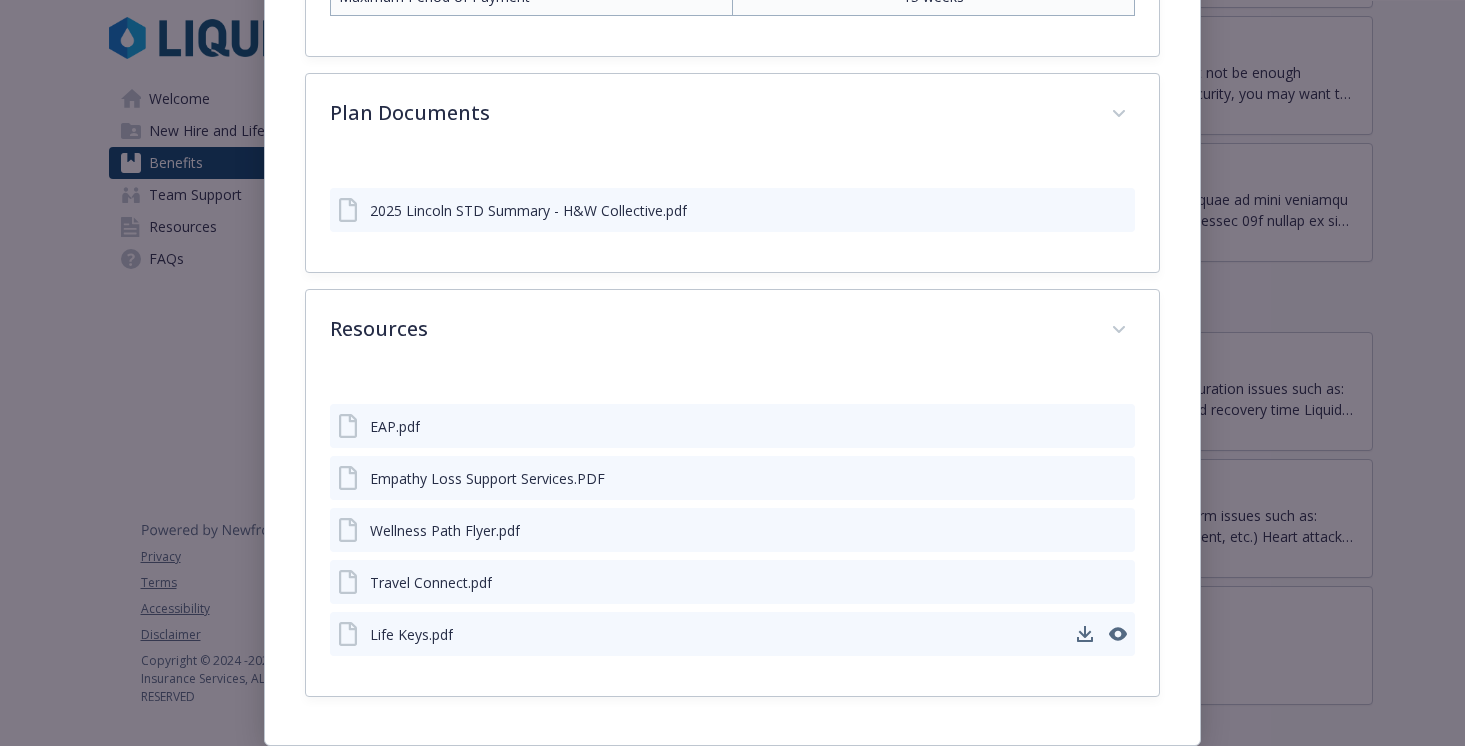click 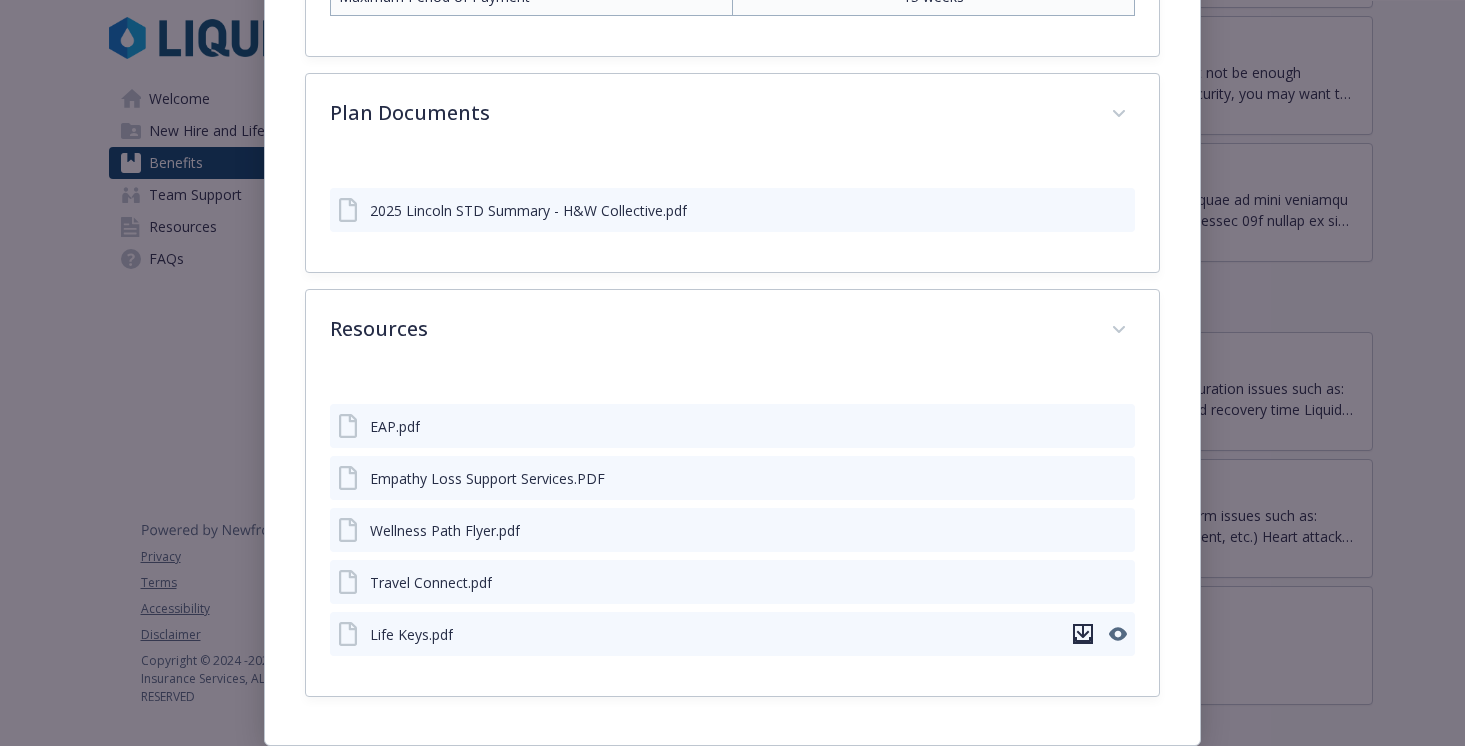click 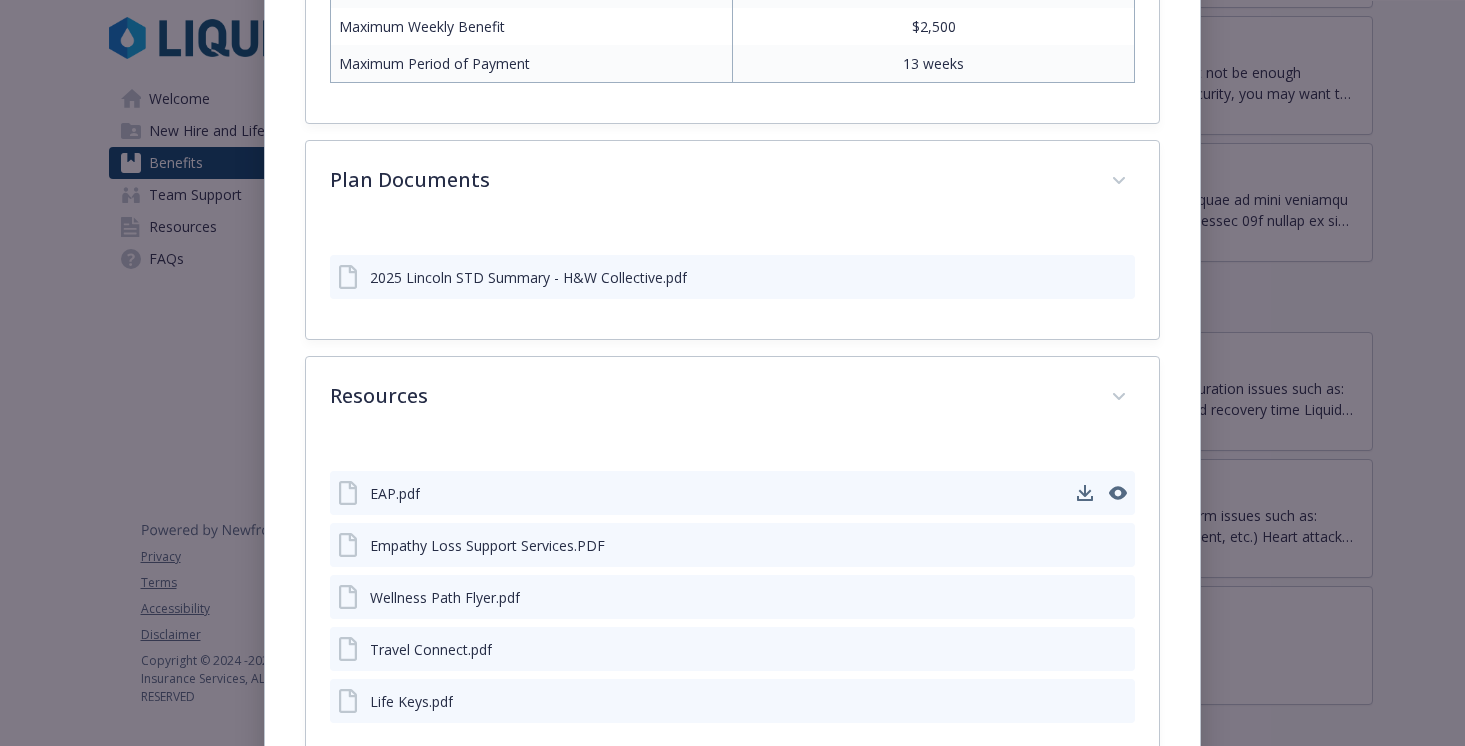 scroll, scrollTop: 1517, scrollLeft: 0, axis: vertical 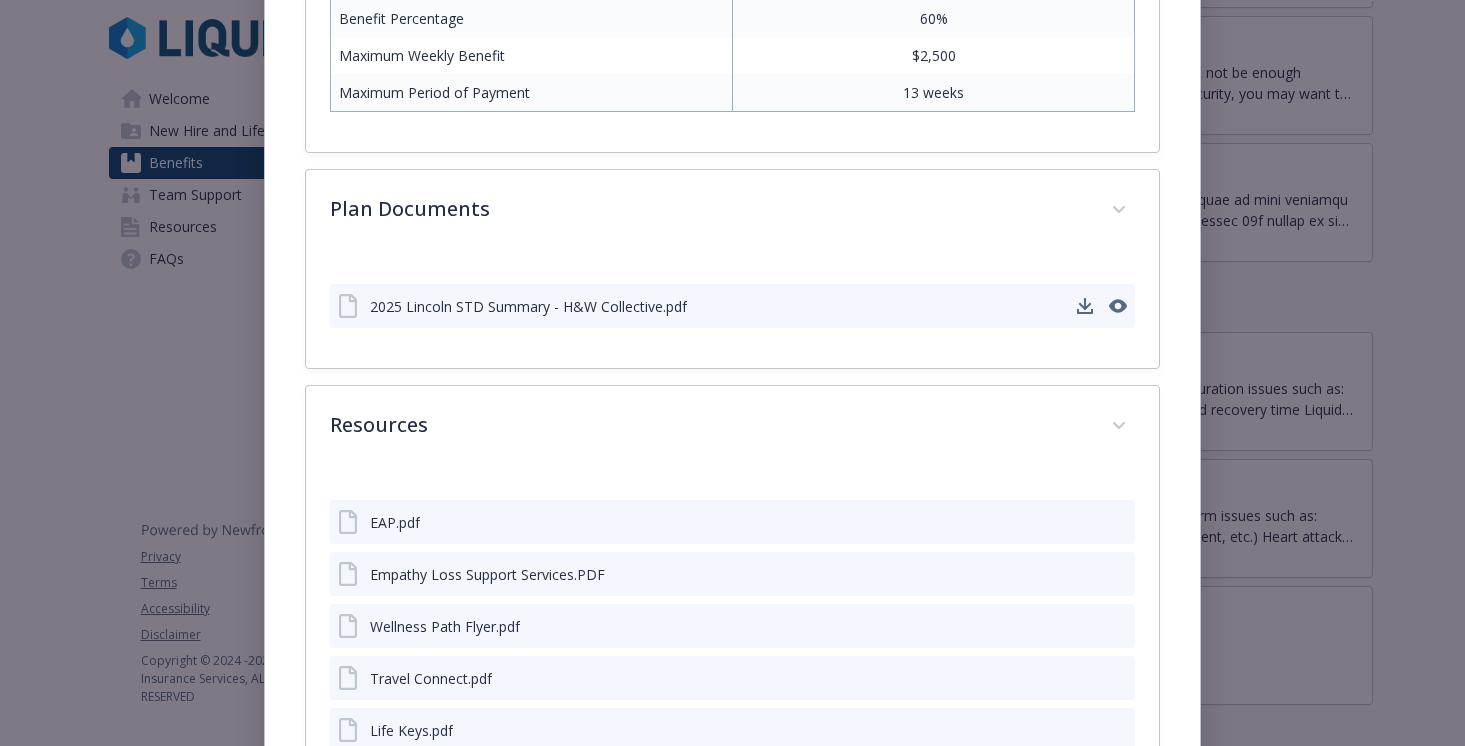click on "2025 Lincoln STD Summary - H&W Collective.pdf" at bounding box center [528, 306] 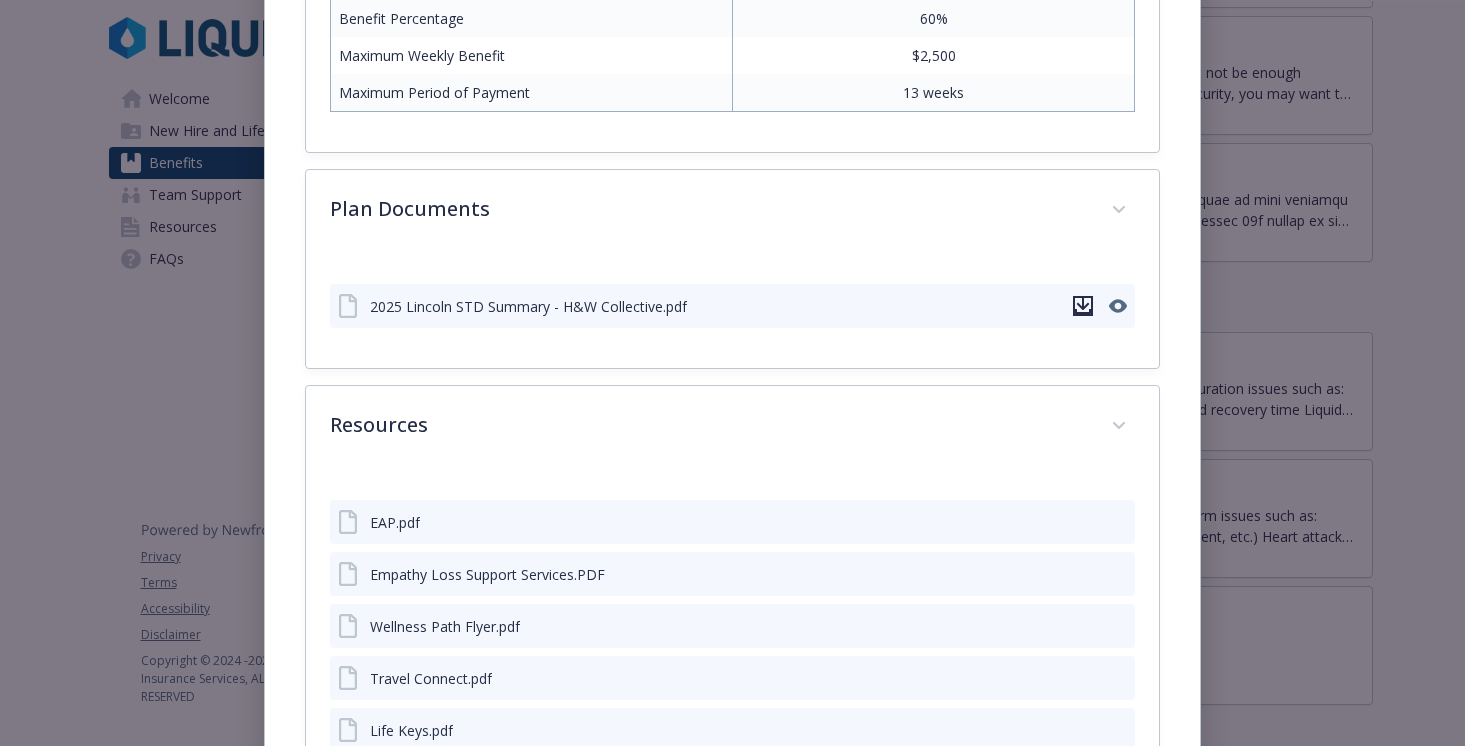 click 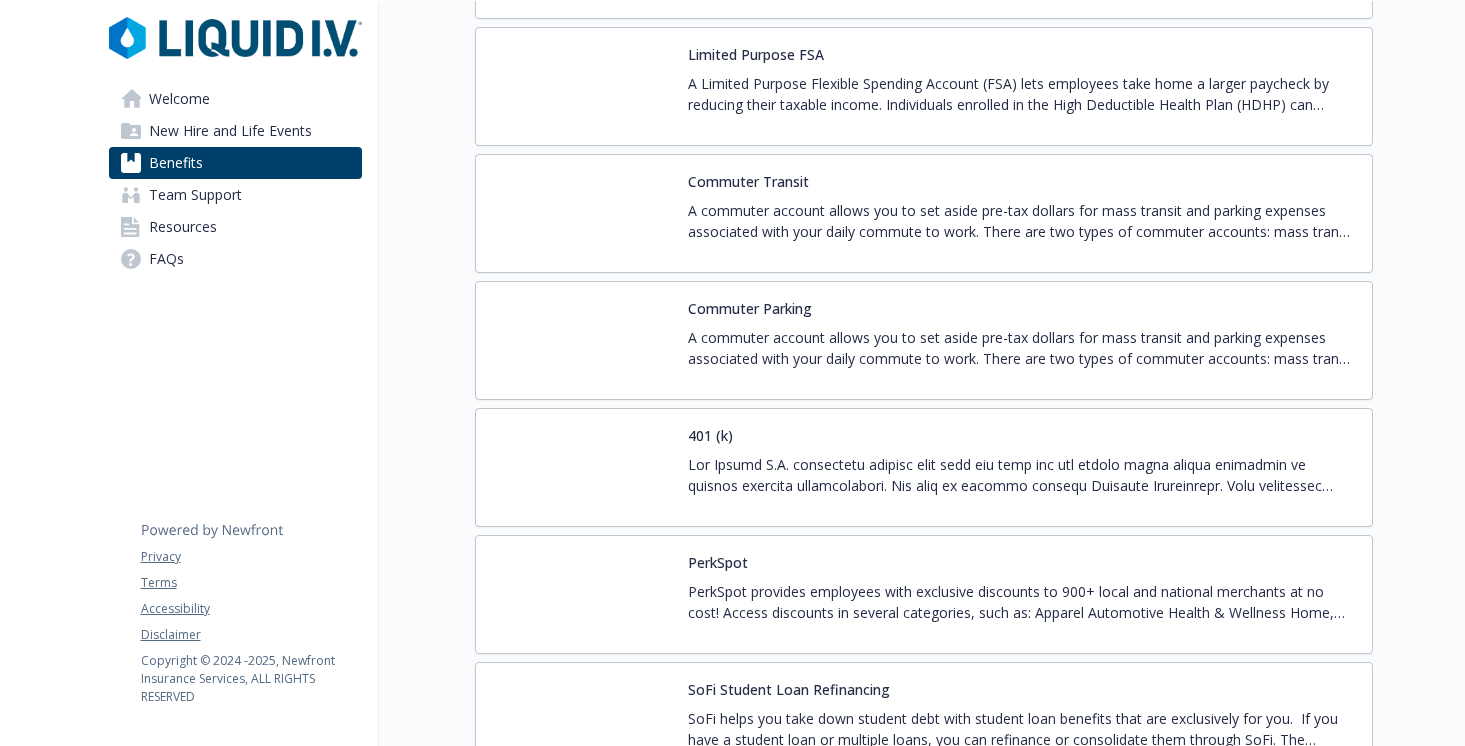 scroll, scrollTop: 3111, scrollLeft: 0, axis: vertical 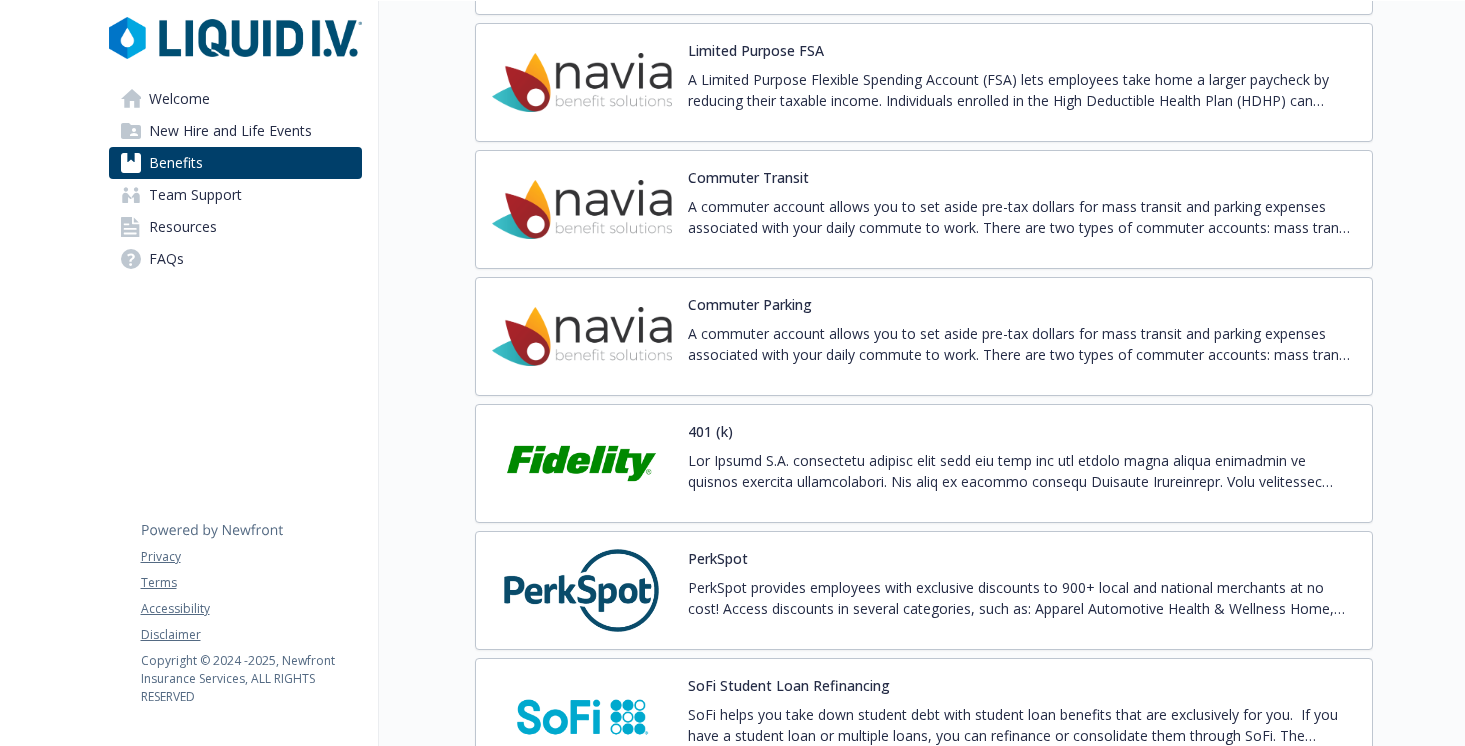 click at bounding box center [1022, 478] 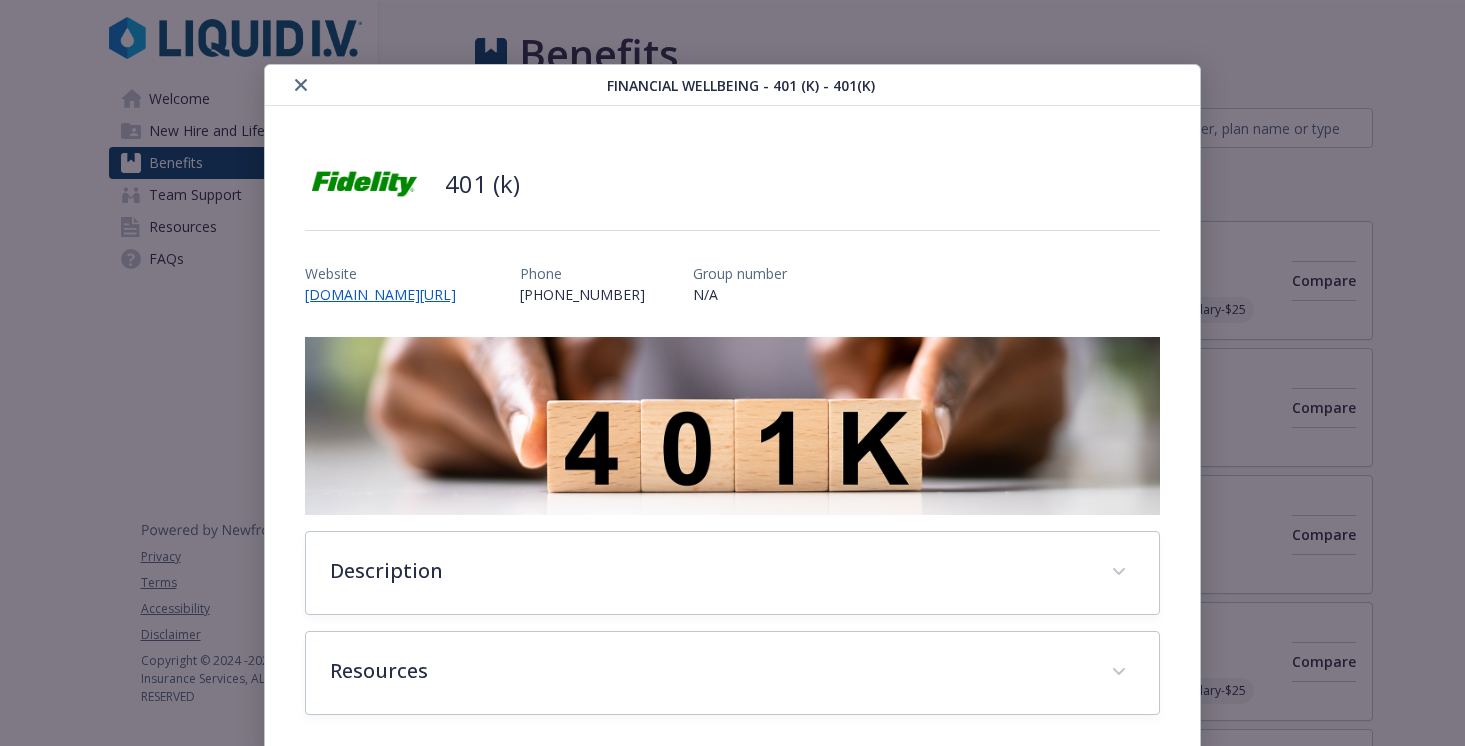 scroll, scrollTop: 3111, scrollLeft: 0, axis: vertical 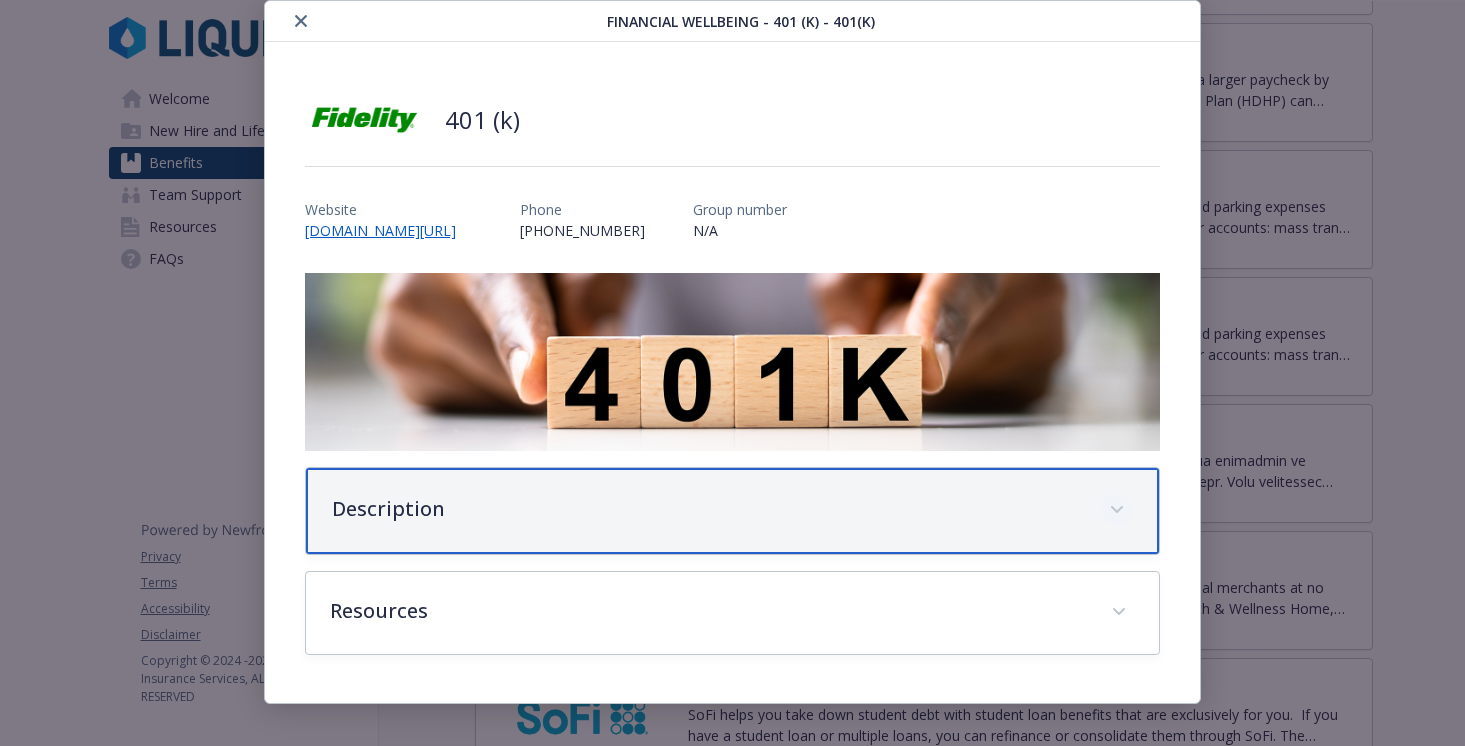 click at bounding box center [1117, 510] 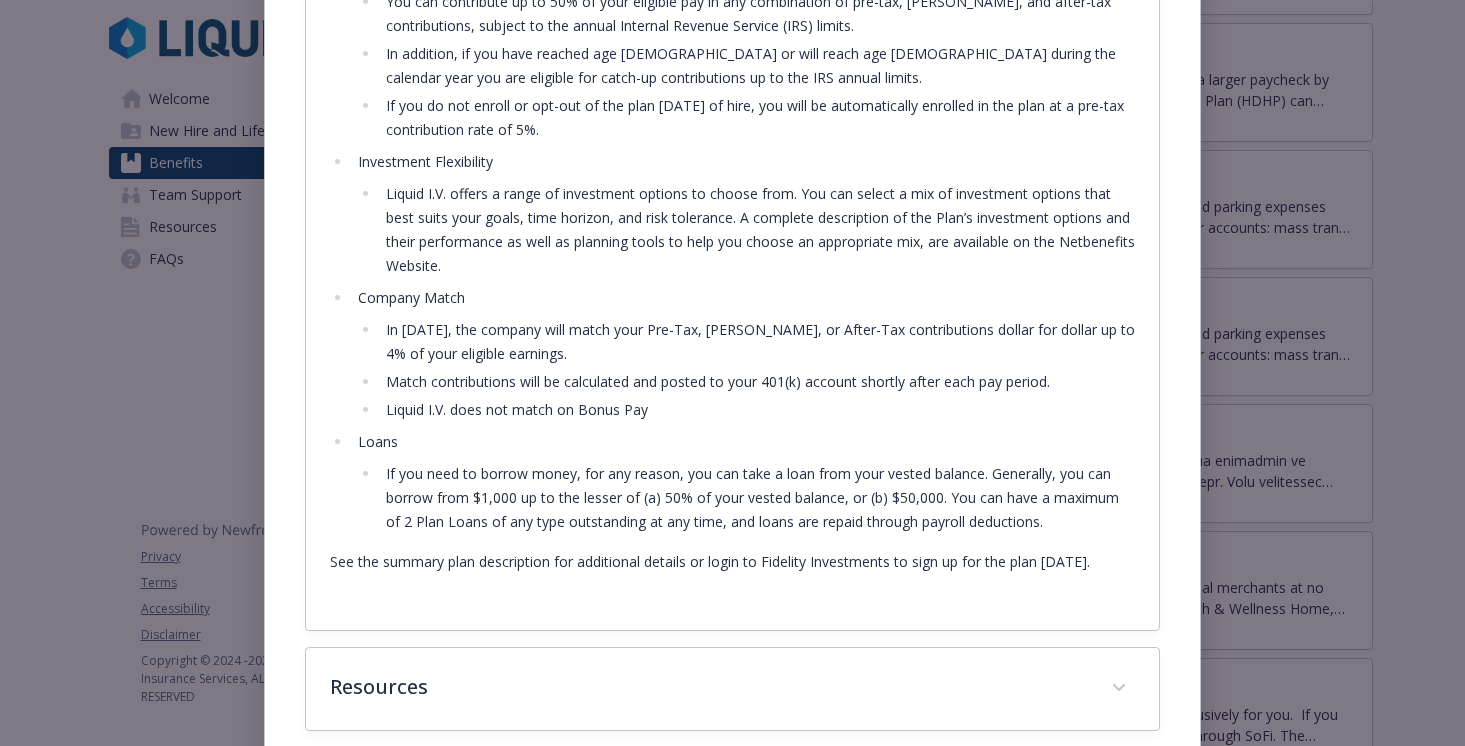 scroll, scrollTop: 764, scrollLeft: 0, axis: vertical 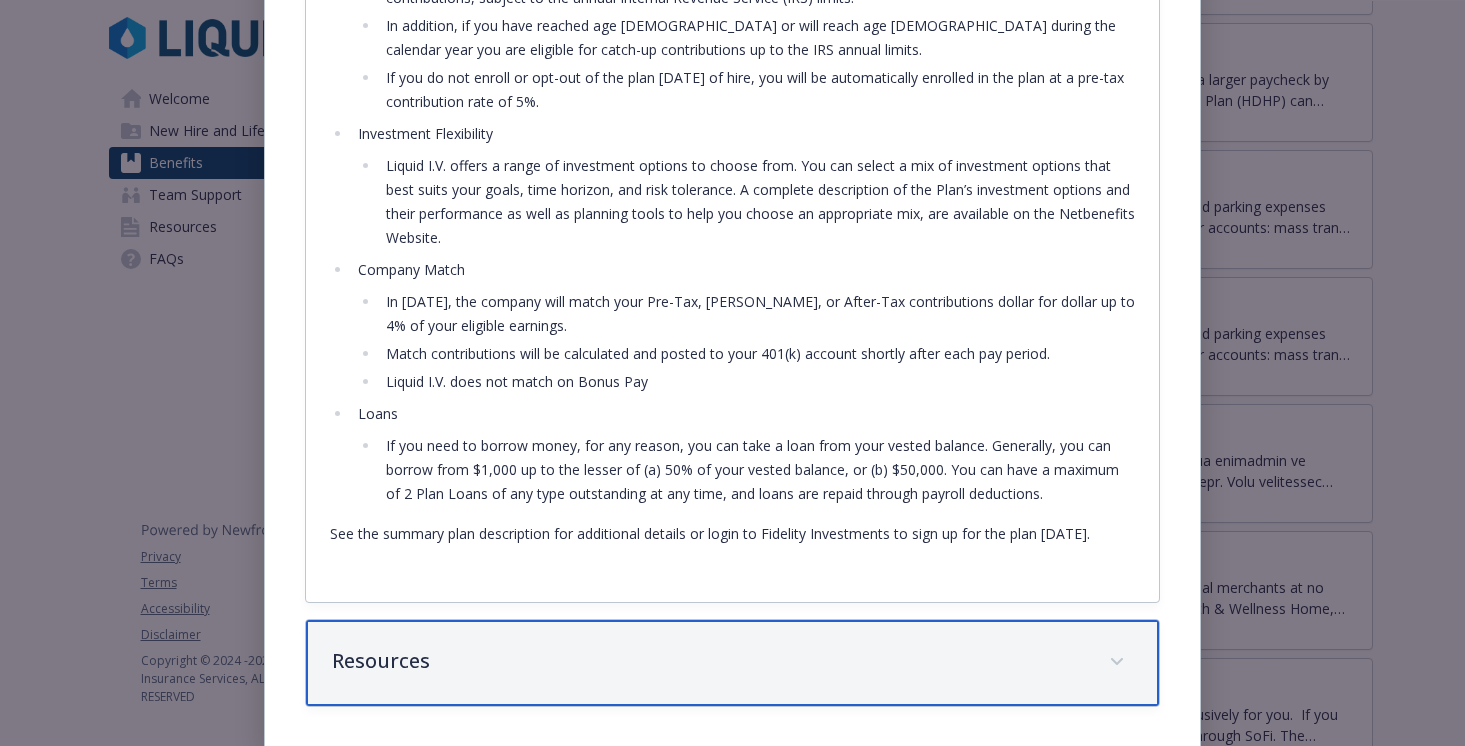 click on "Resources" at bounding box center (709, 661) 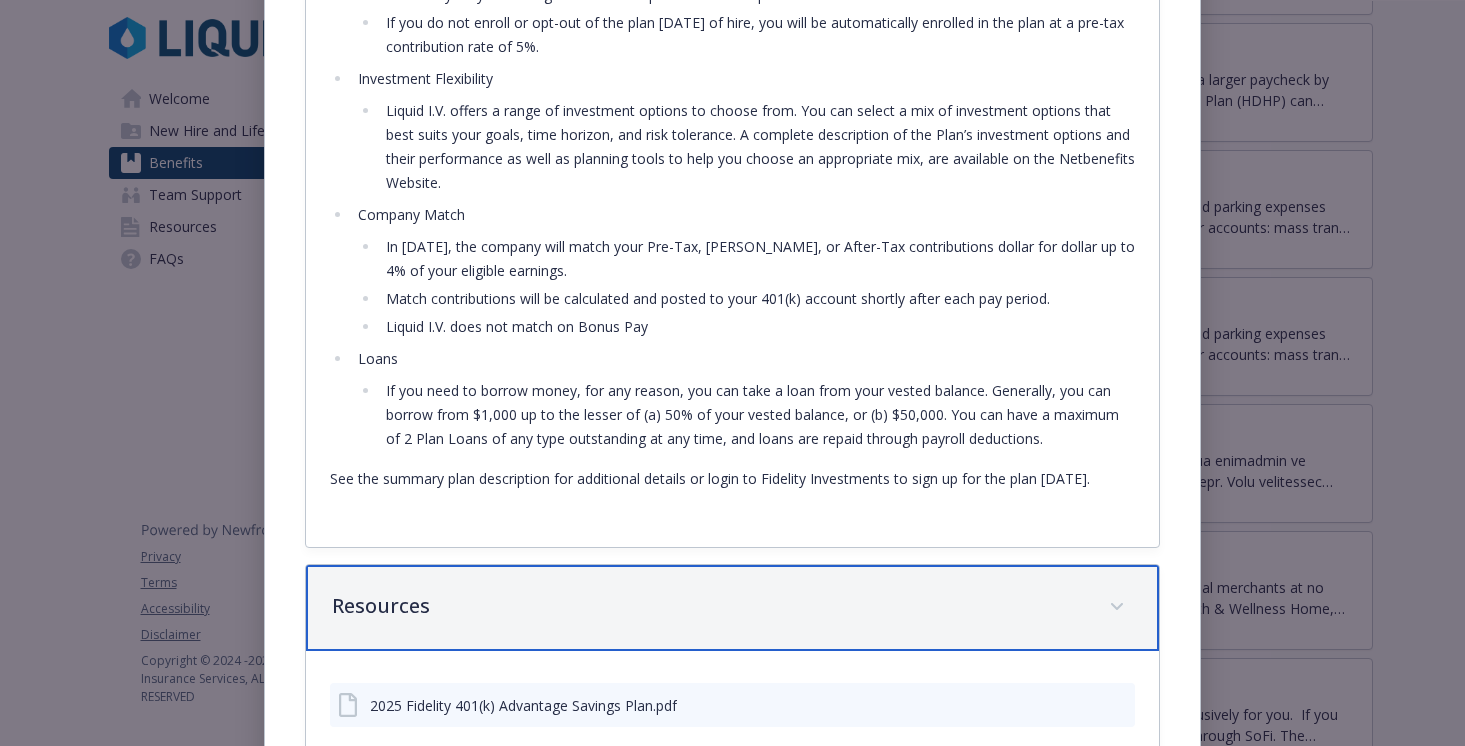 scroll, scrollTop: 890, scrollLeft: 0, axis: vertical 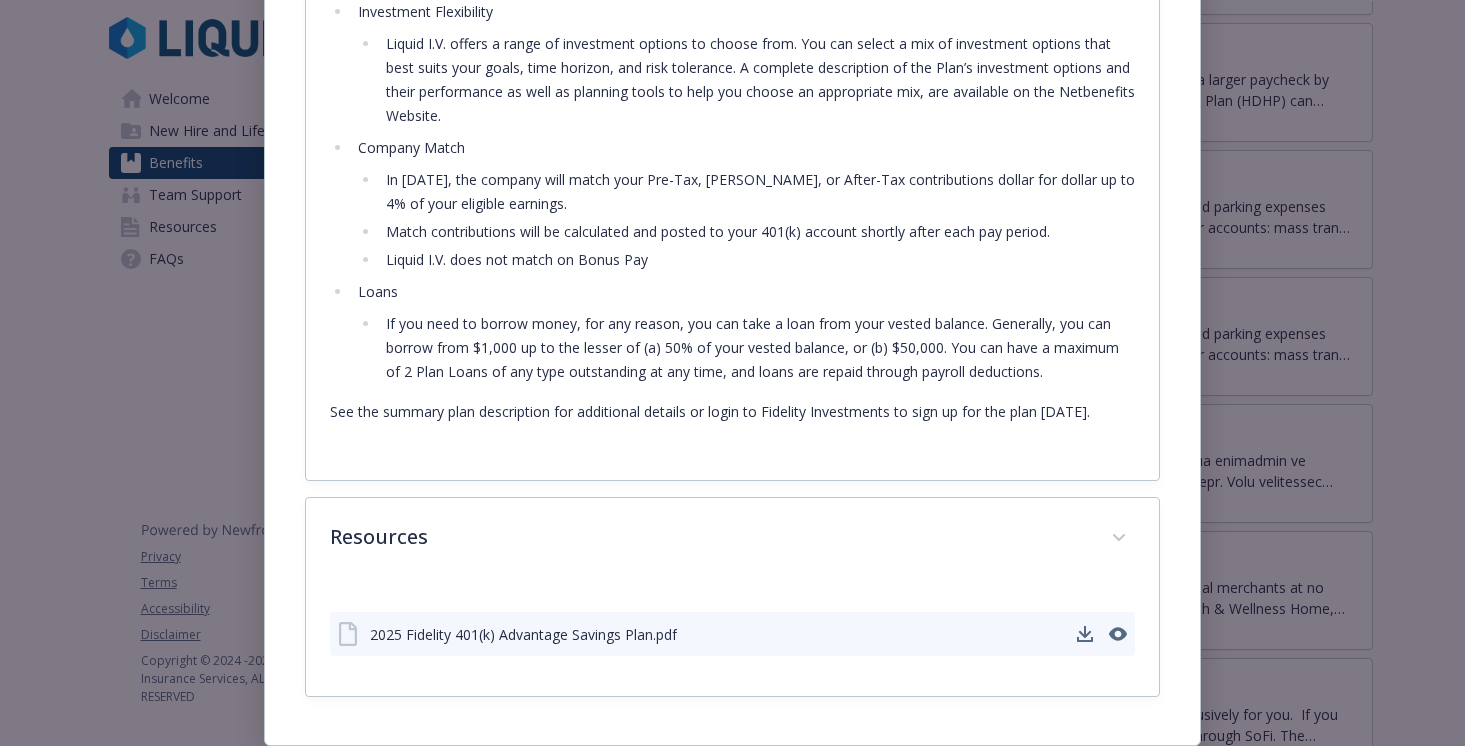 click on "2025 Fidelity 401(k) Advantage Savings Plan.pdf" at bounding box center [523, 634] 